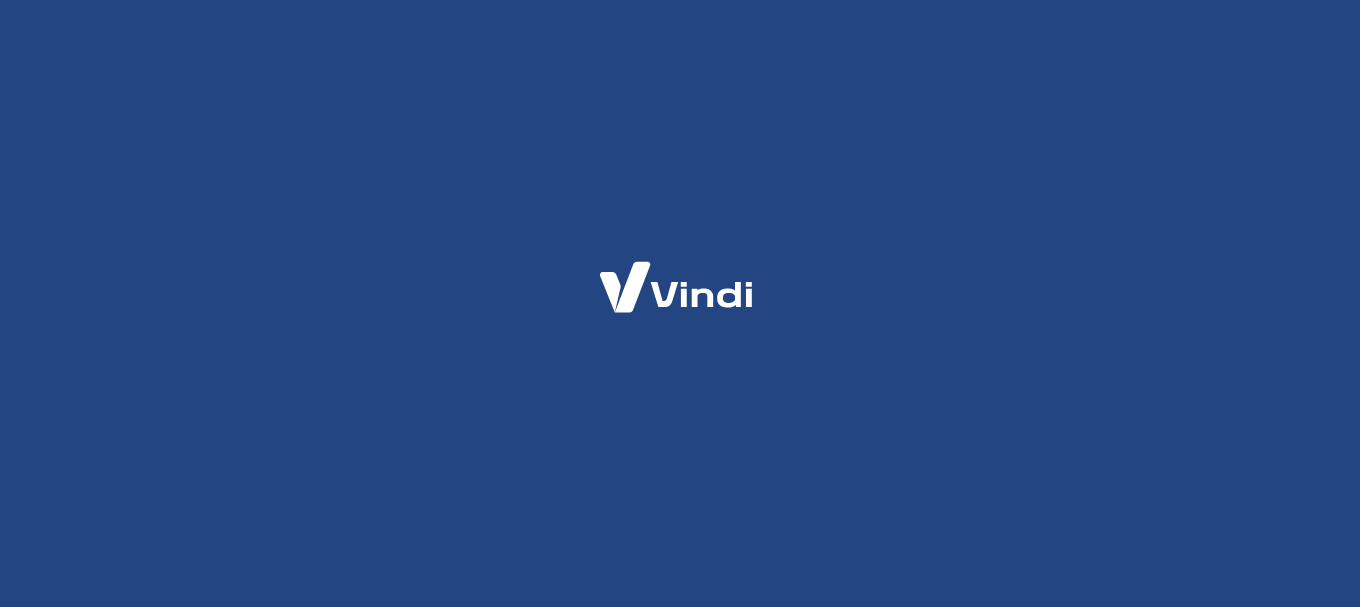 scroll, scrollTop: 0, scrollLeft: 0, axis: both 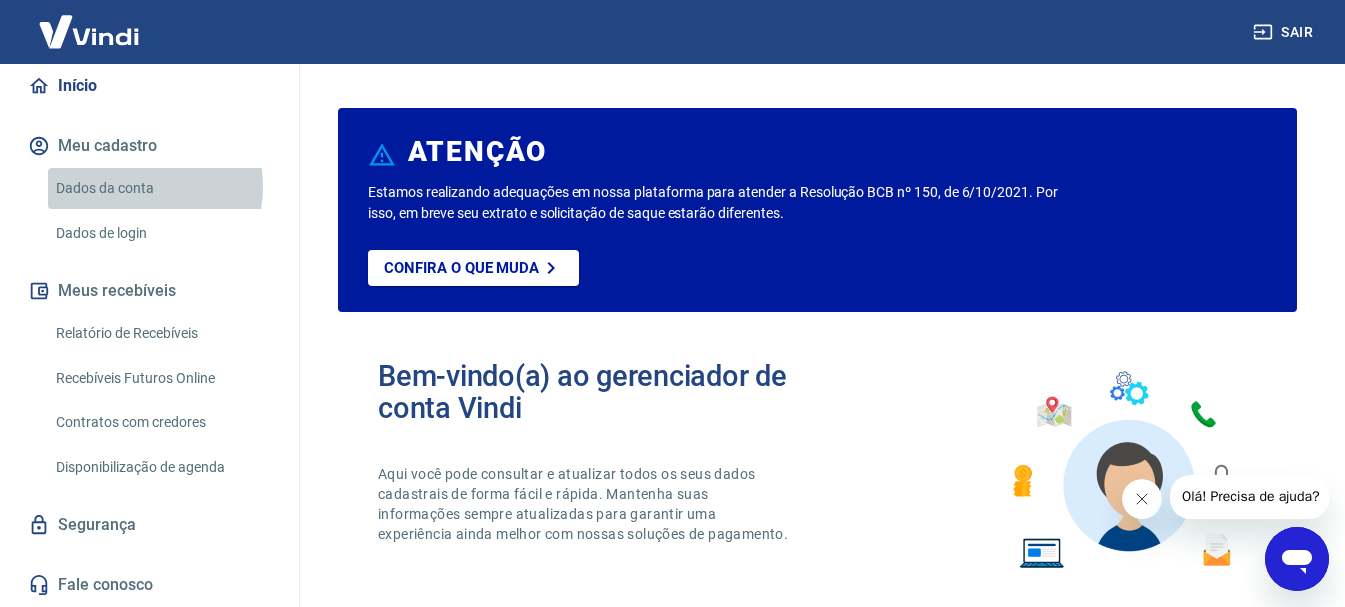 click on "Dados da conta" at bounding box center [161, 188] 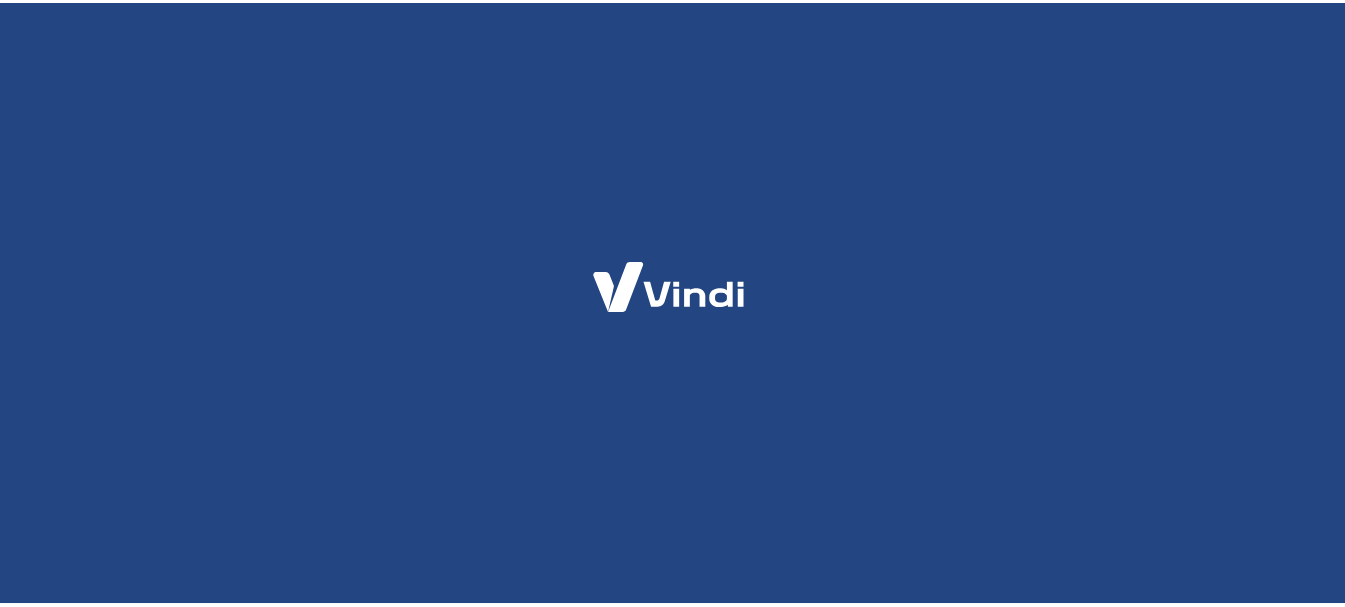 scroll, scrollTop: 0, scrollLeft: 0, axis: both 